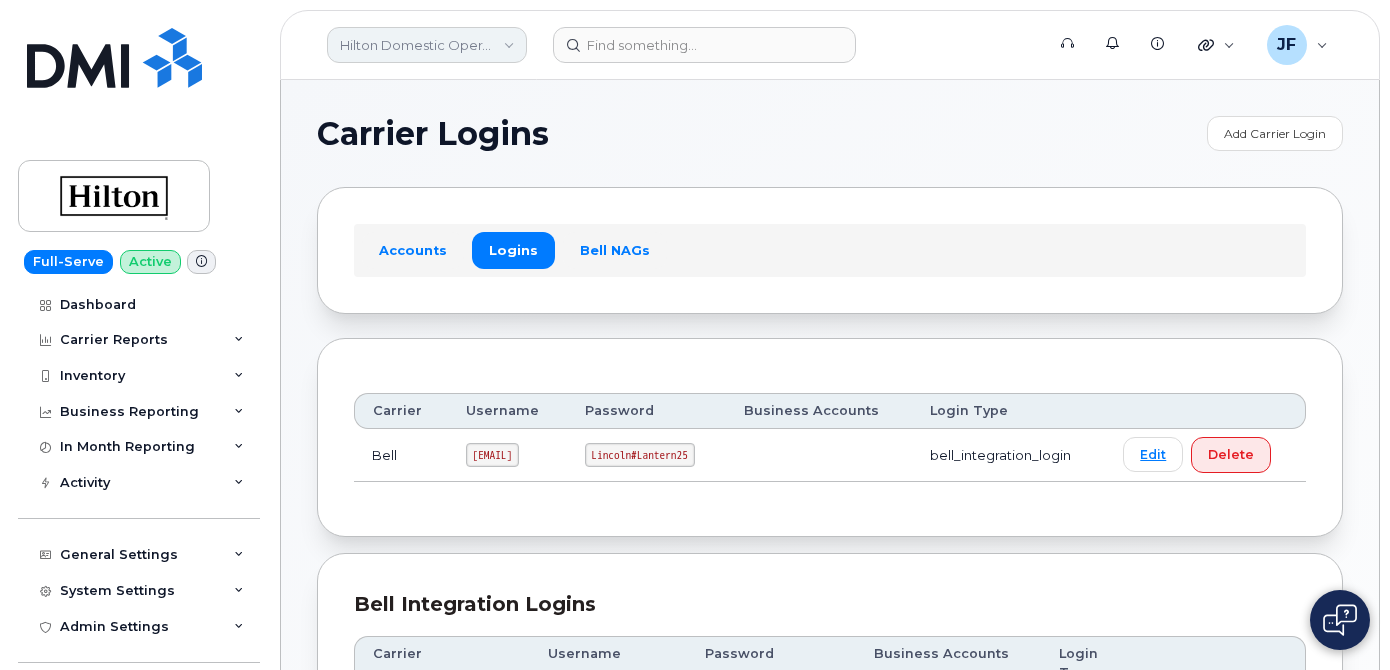 scroll, scrollTop: 727, scrollLeft: 0, axis: vertical 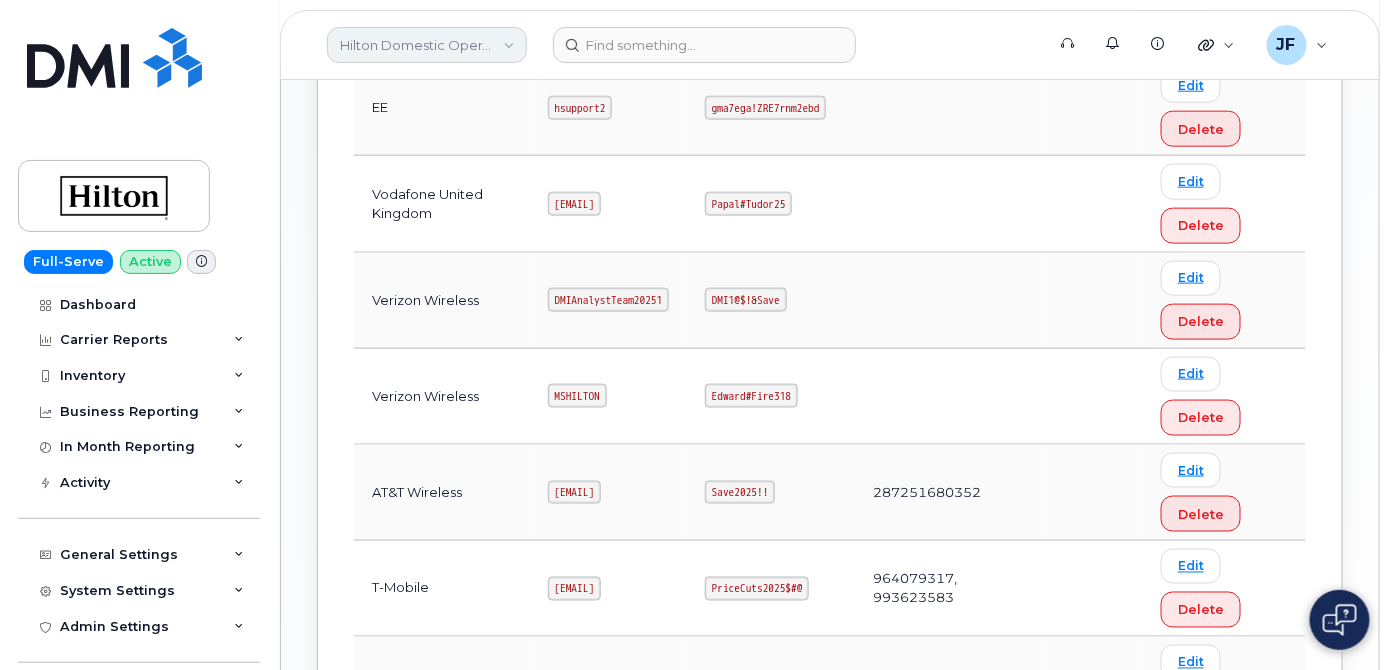 click on "Hilton Domestic Operating Company Inc" at bounding box center [427, 45] 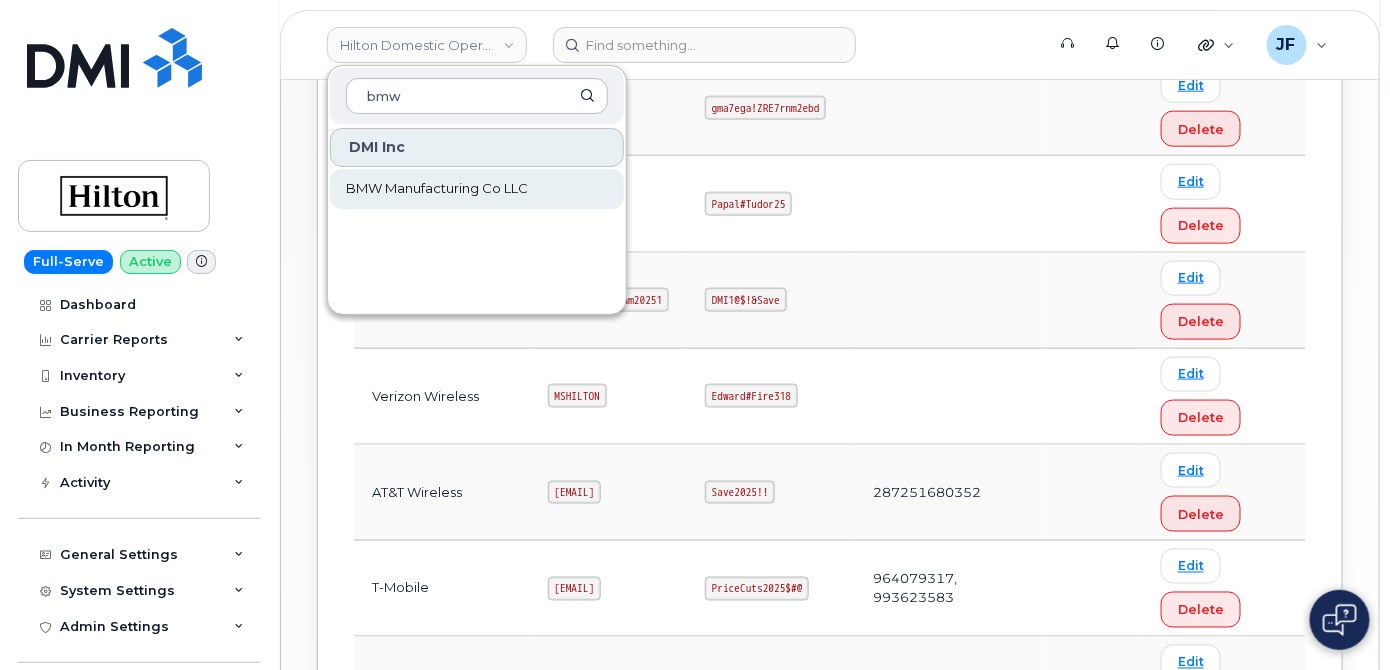 type on "bmw" 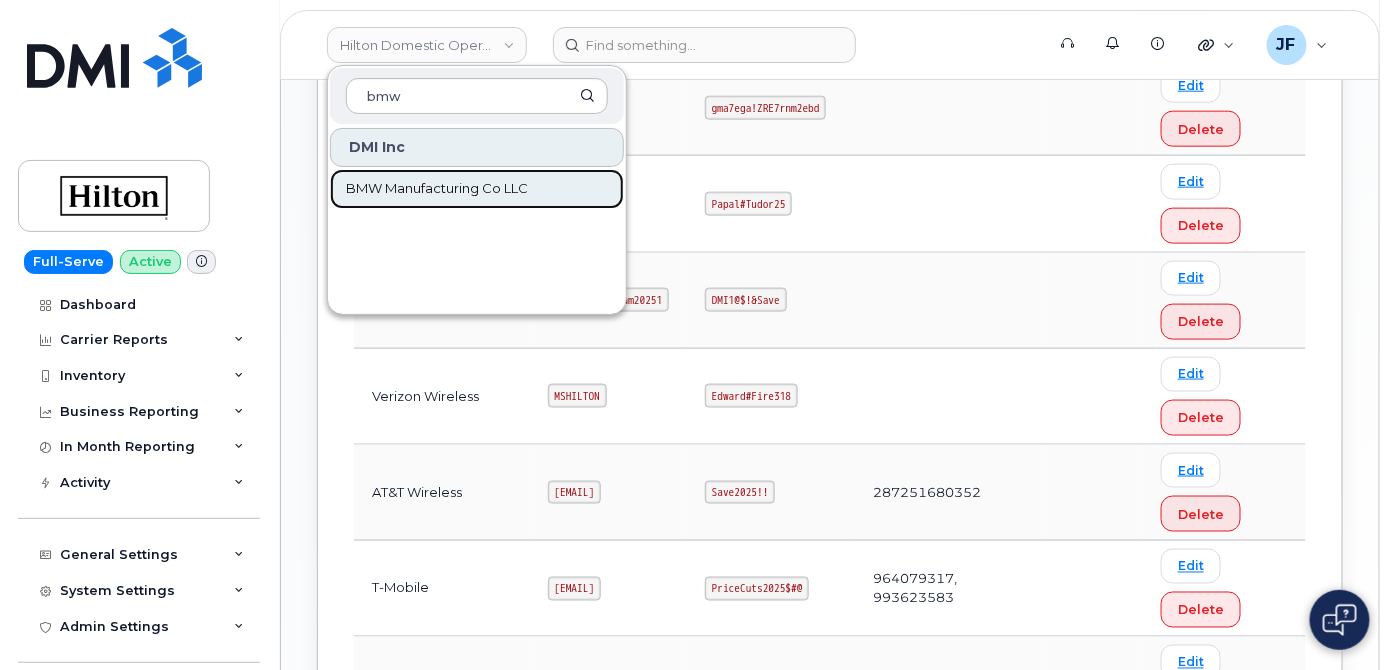 click on "BMW Manufacturing Co LLC" at bounding box center (437, 189) 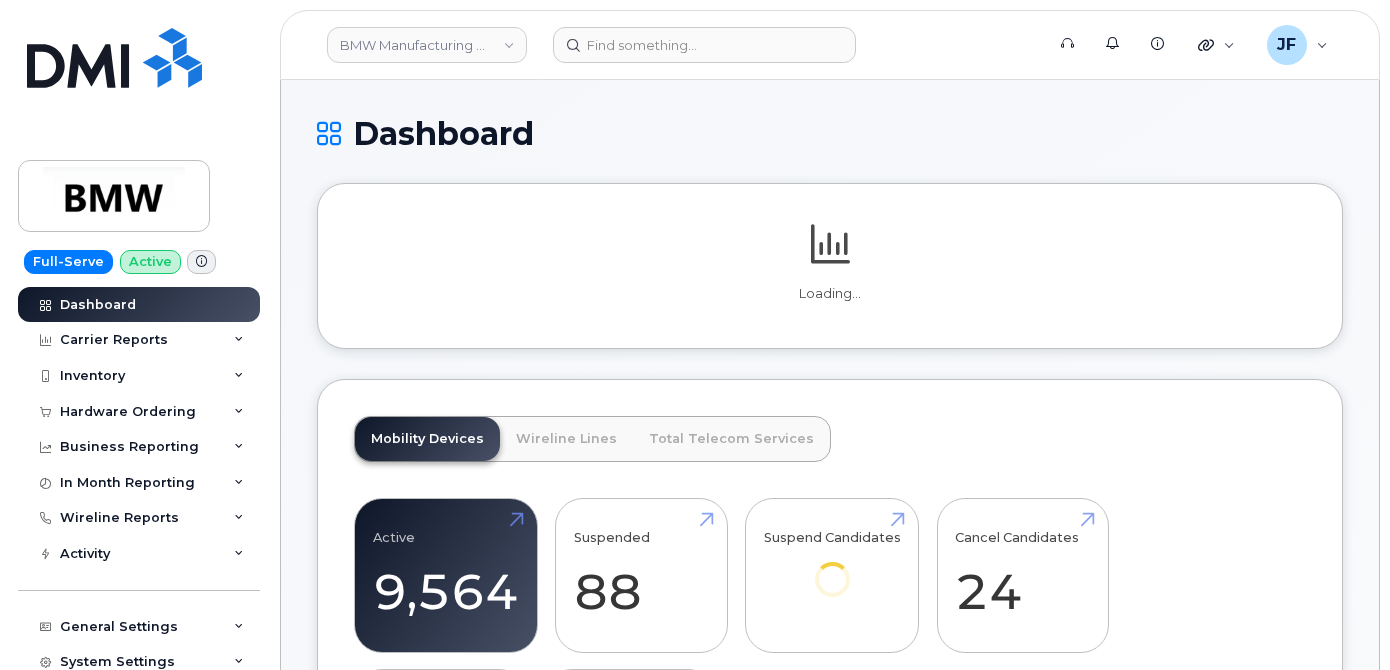 scroll, scrollTop: 0, scrollLeft: 0, axis: both 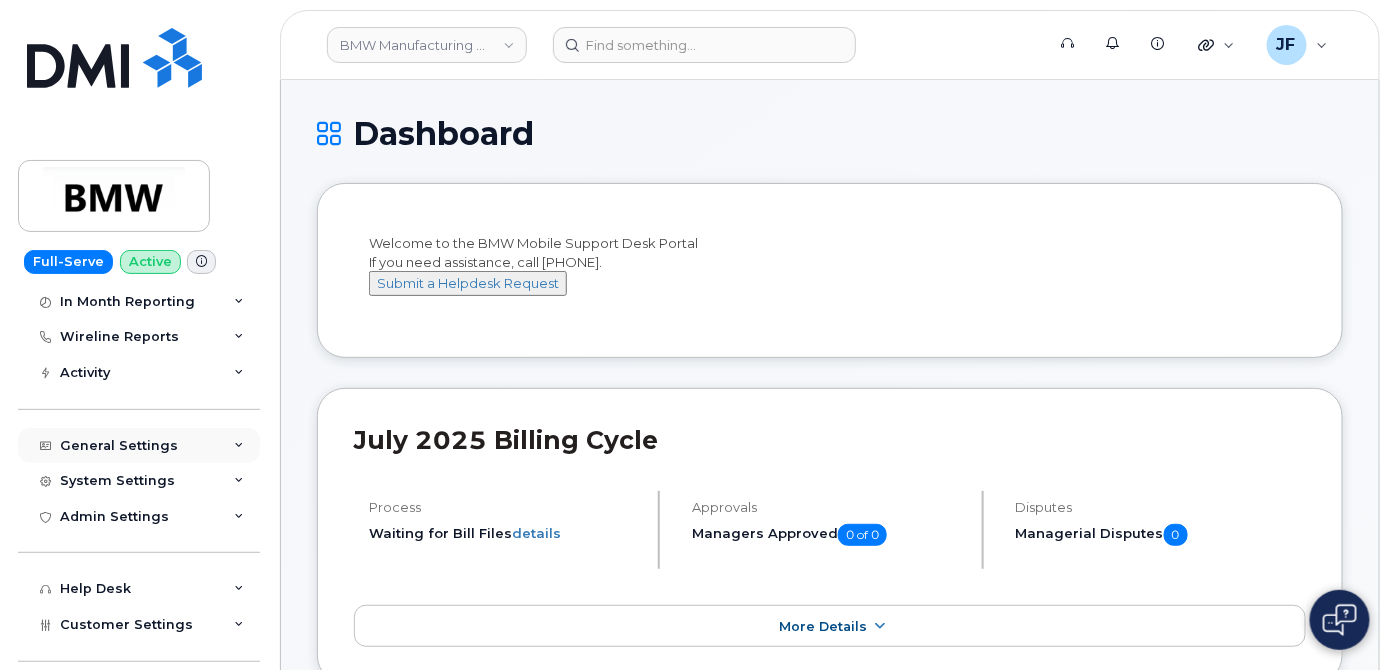 click on "General Settings" at bounding box center (119, 446) 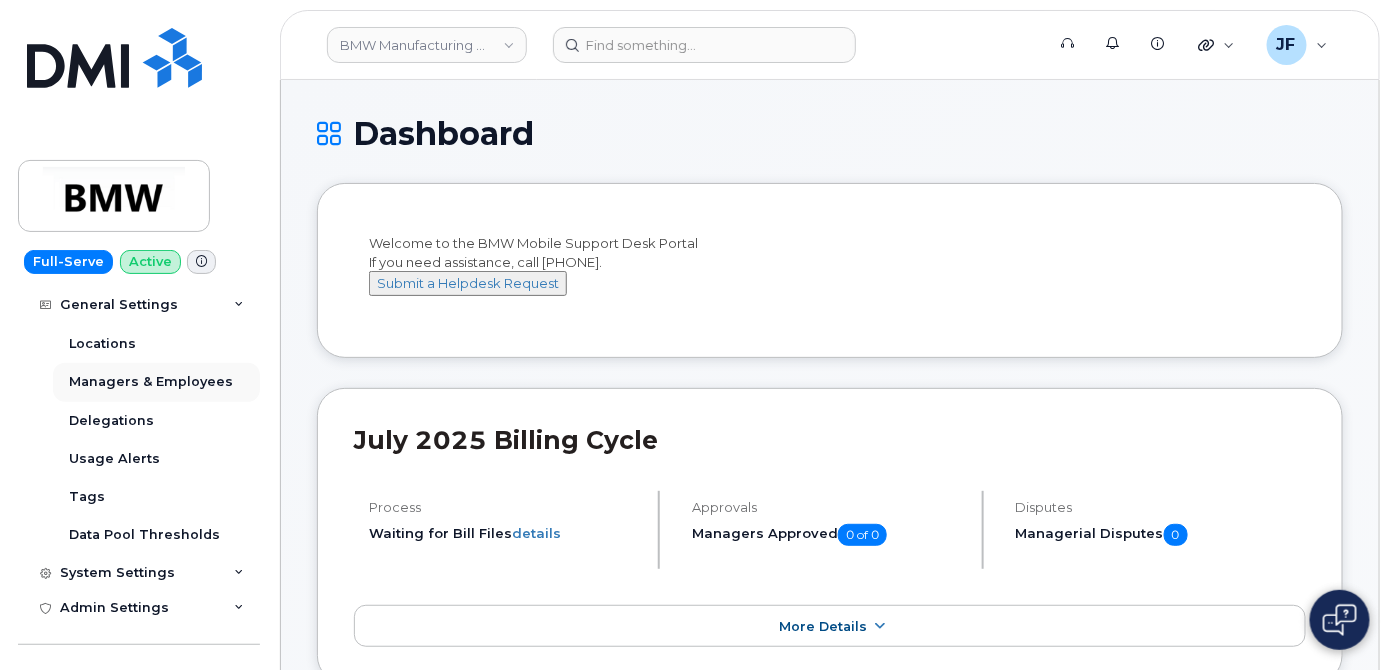 scroll, scrollTop: 545, scrollLeft: 0, axis: vertical 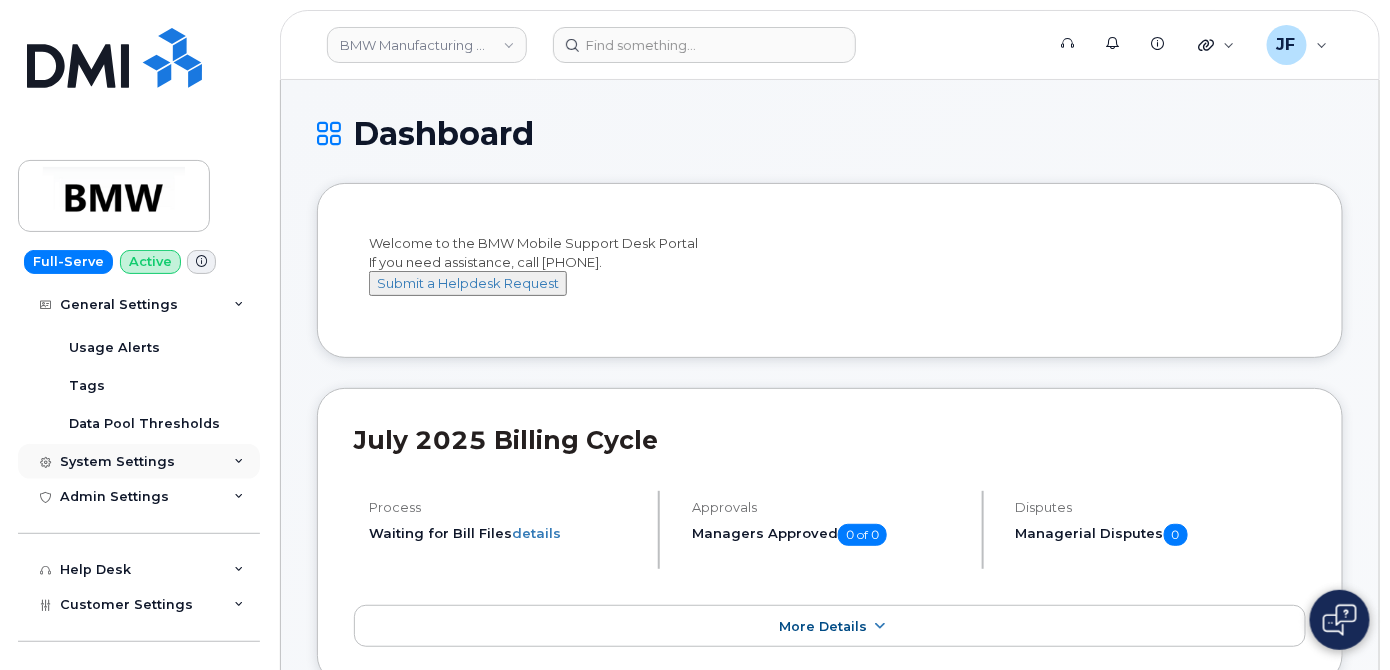 click on "System Settings" at bounding box center [117, 462] 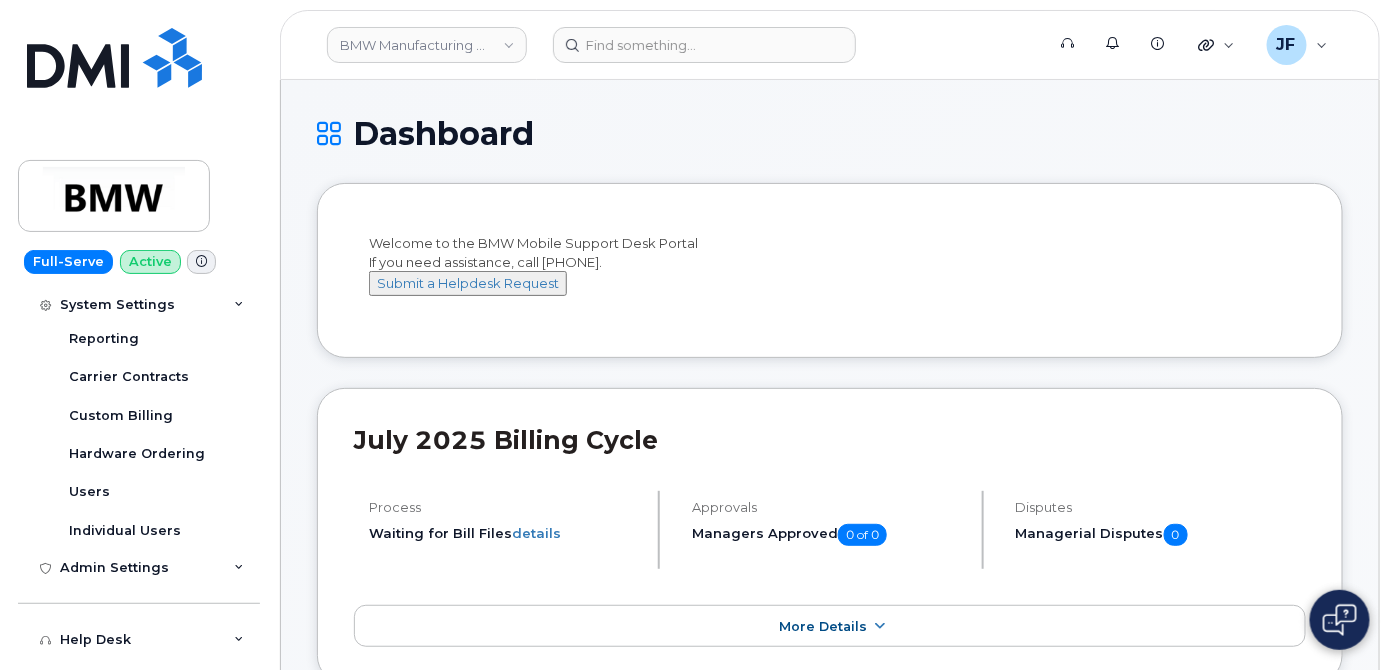 scroll, scrollTop: 909, scrollLeft: 0, axis: vertical 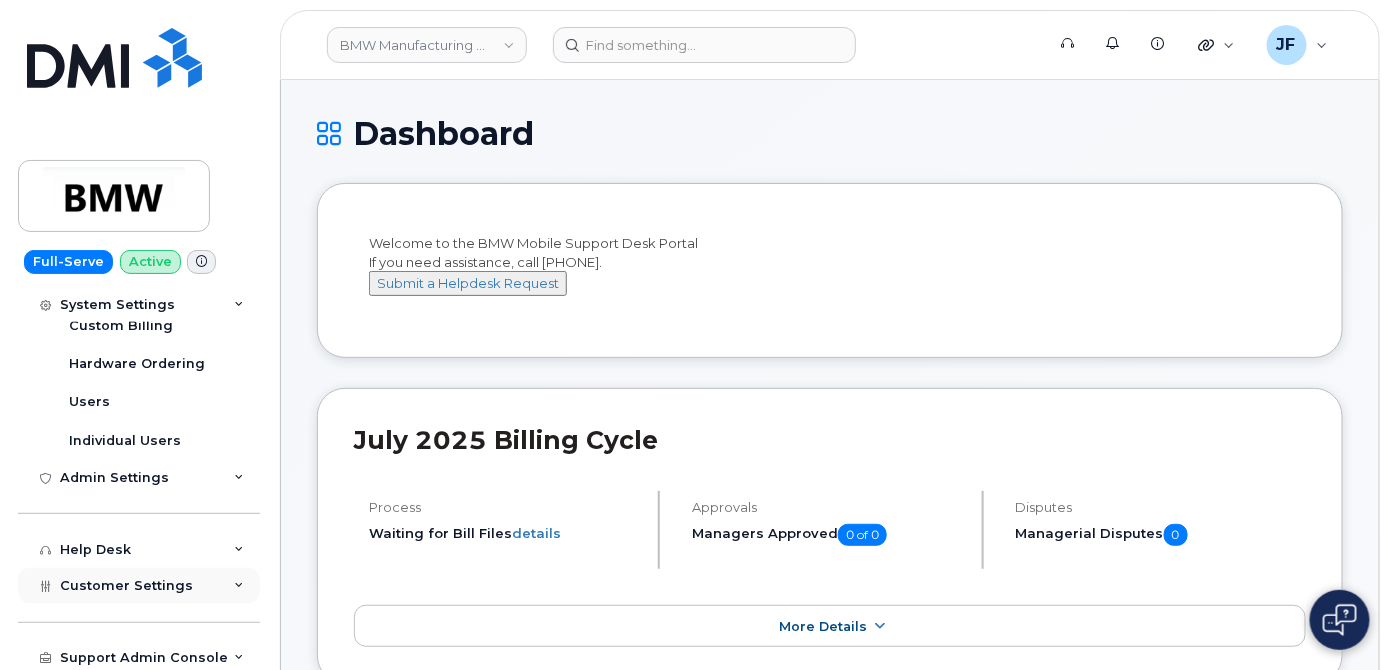 click on "Customer Settings" at bounding box center (126, 585) 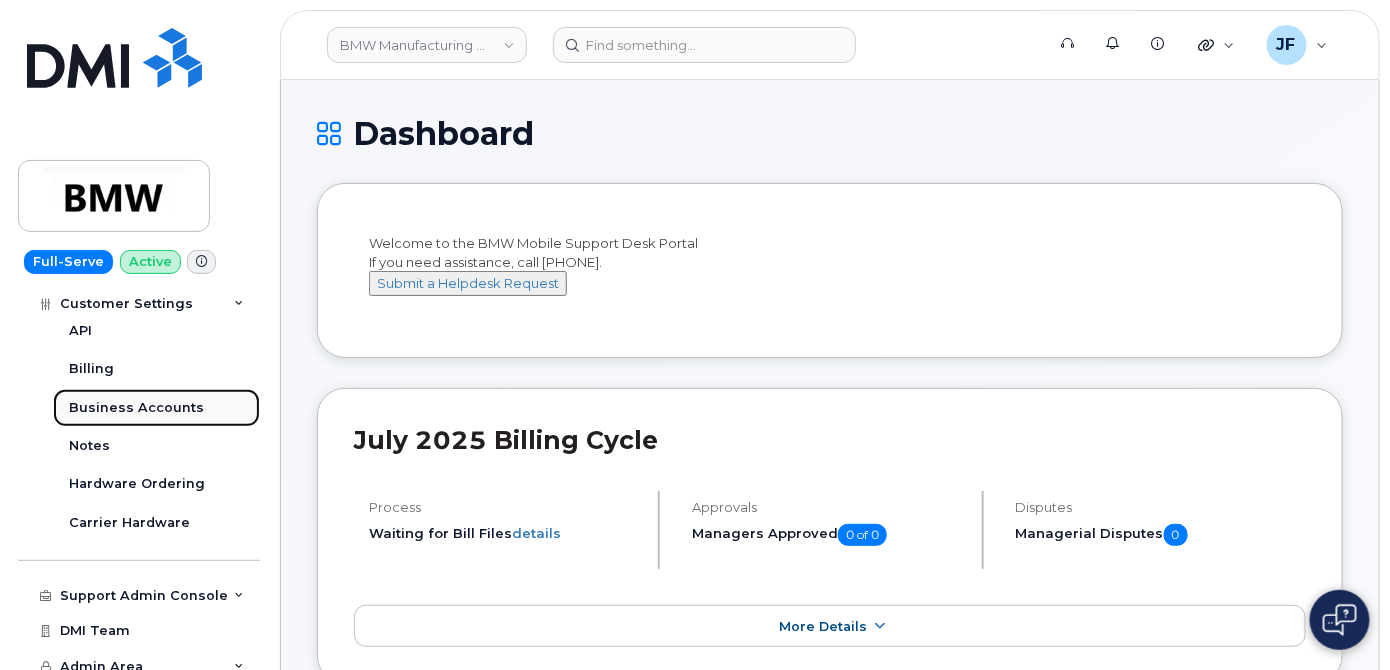 click on "Business Accounts" at bounding box center [136, 408] 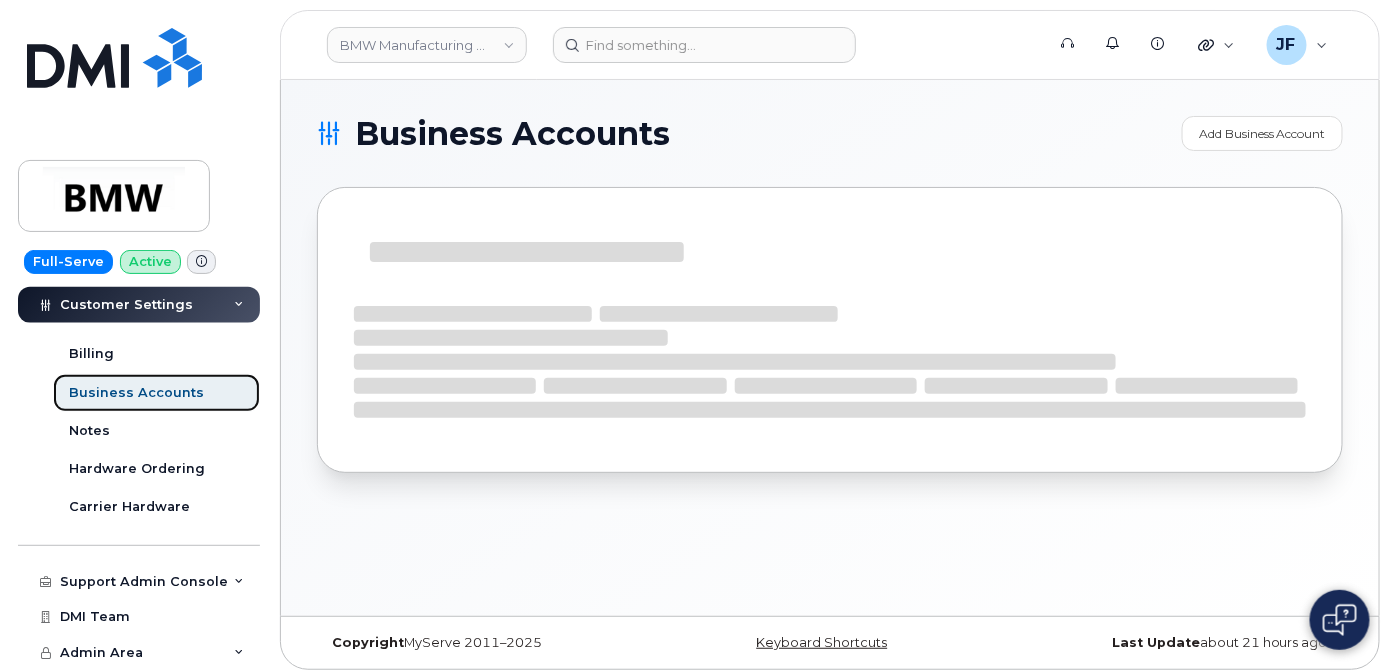 scroll, scrollTop: 856, scrollLeft: 0, axis: vertical 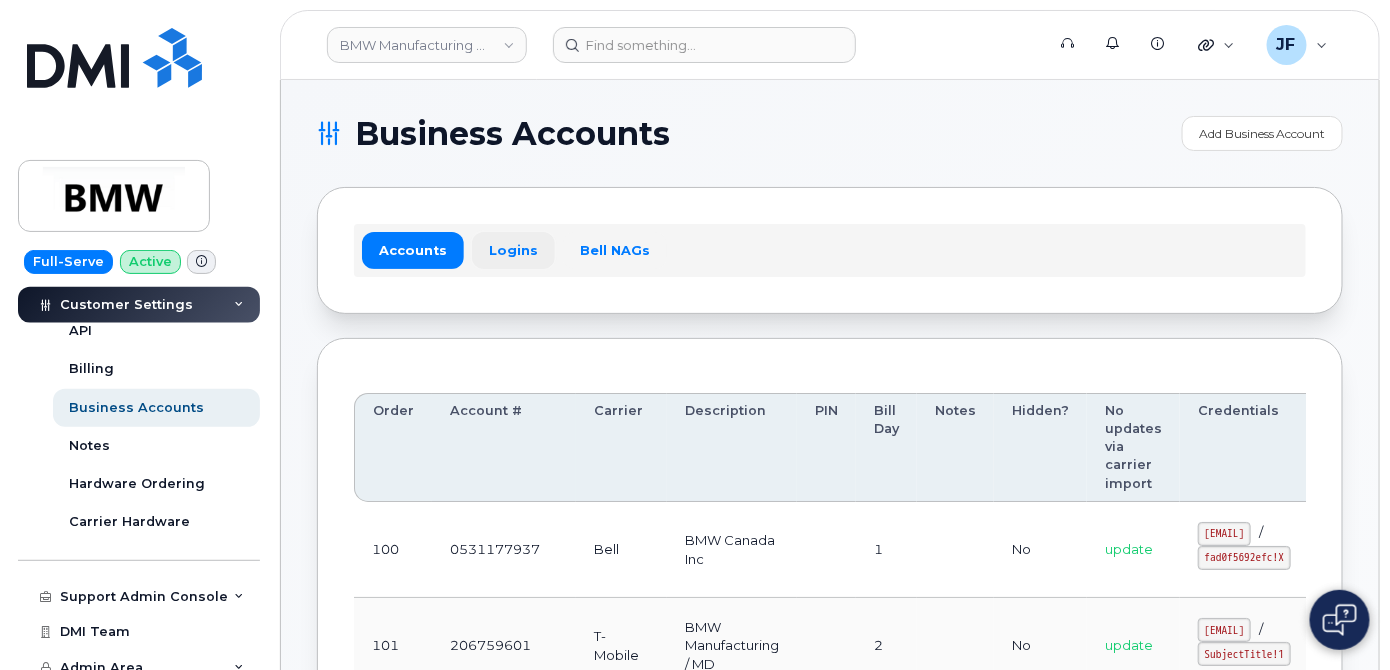 click on "Logins" at bounding box center (513, 250) 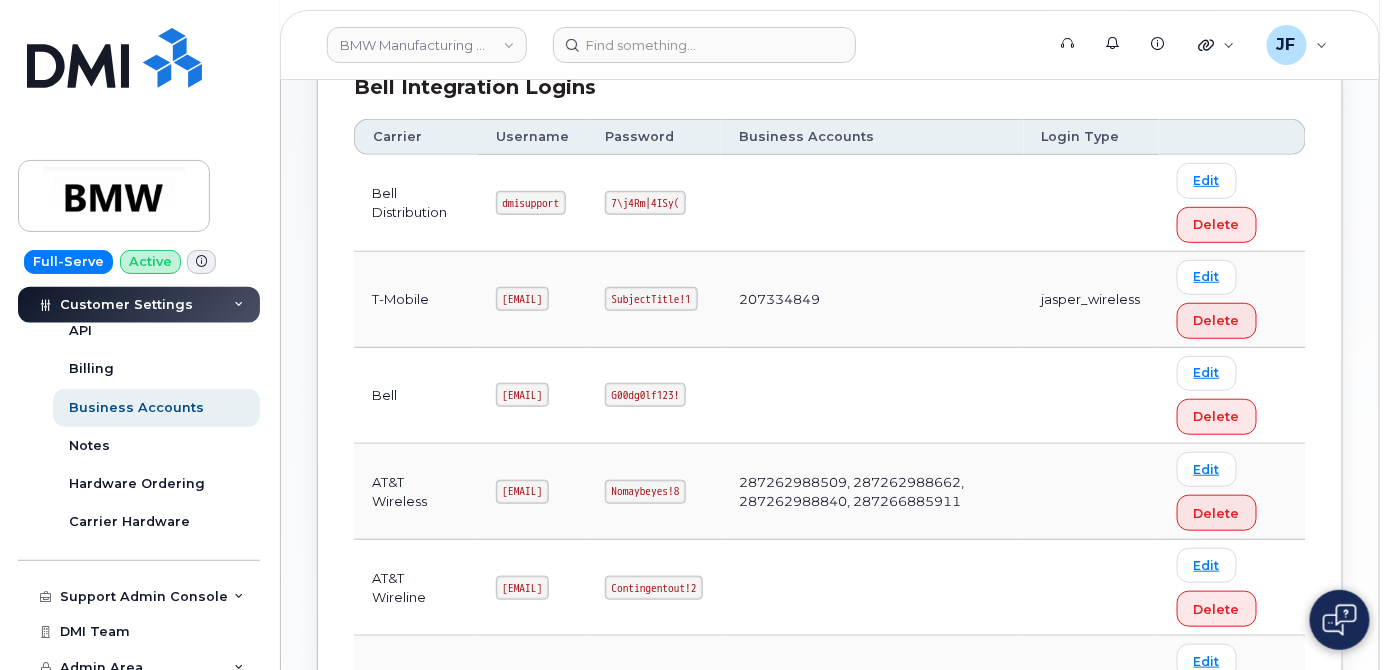 scroll, scrollTop: 272, scrollLeft: 0, axis: vertical 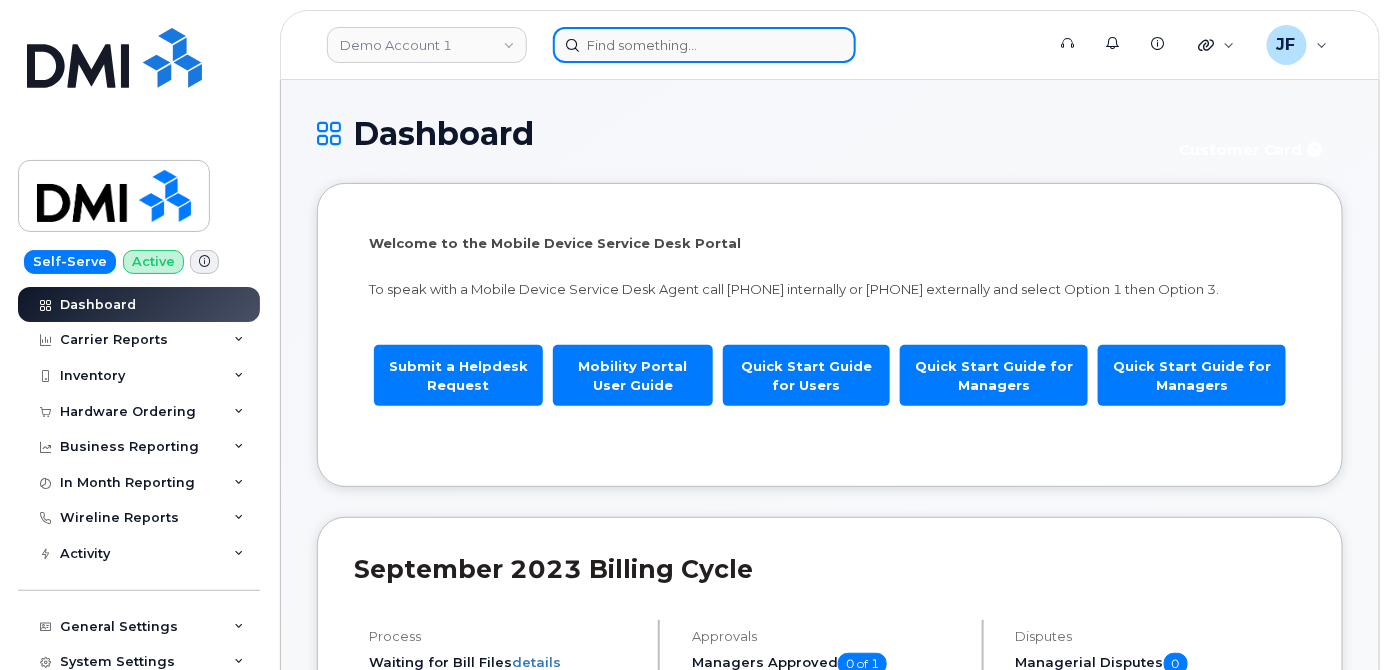click 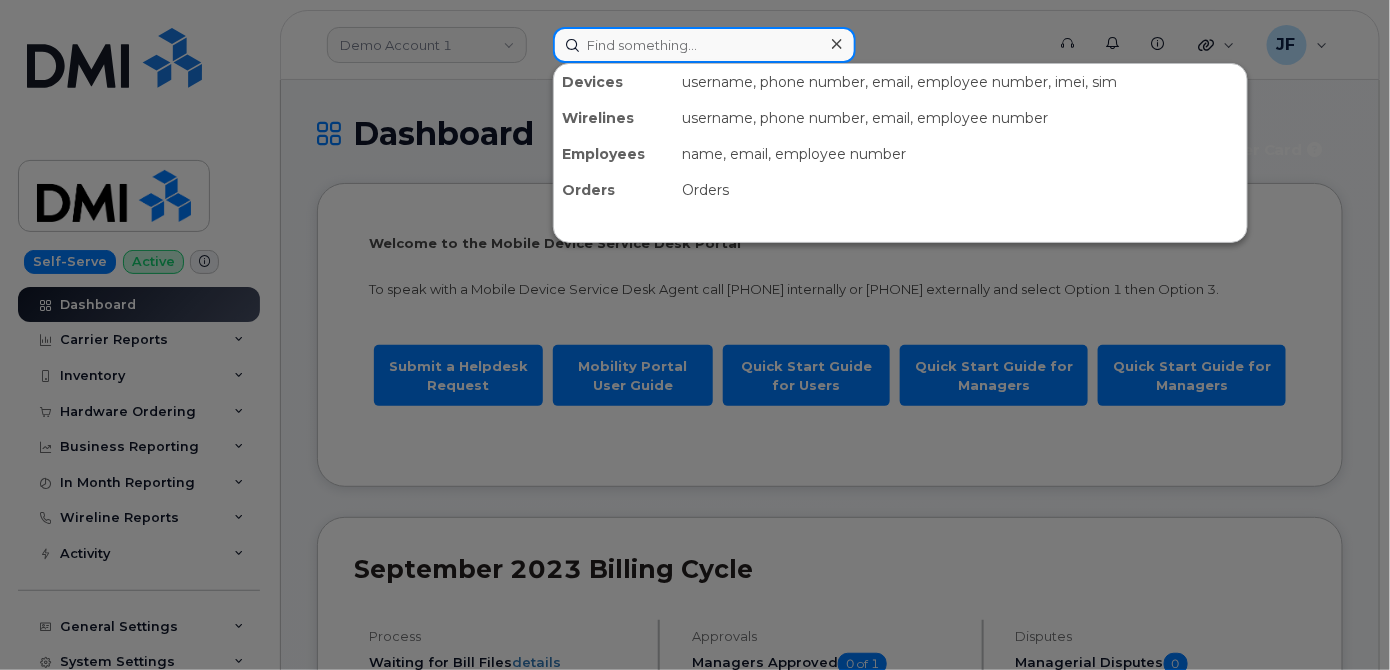 paste on "3462135965" 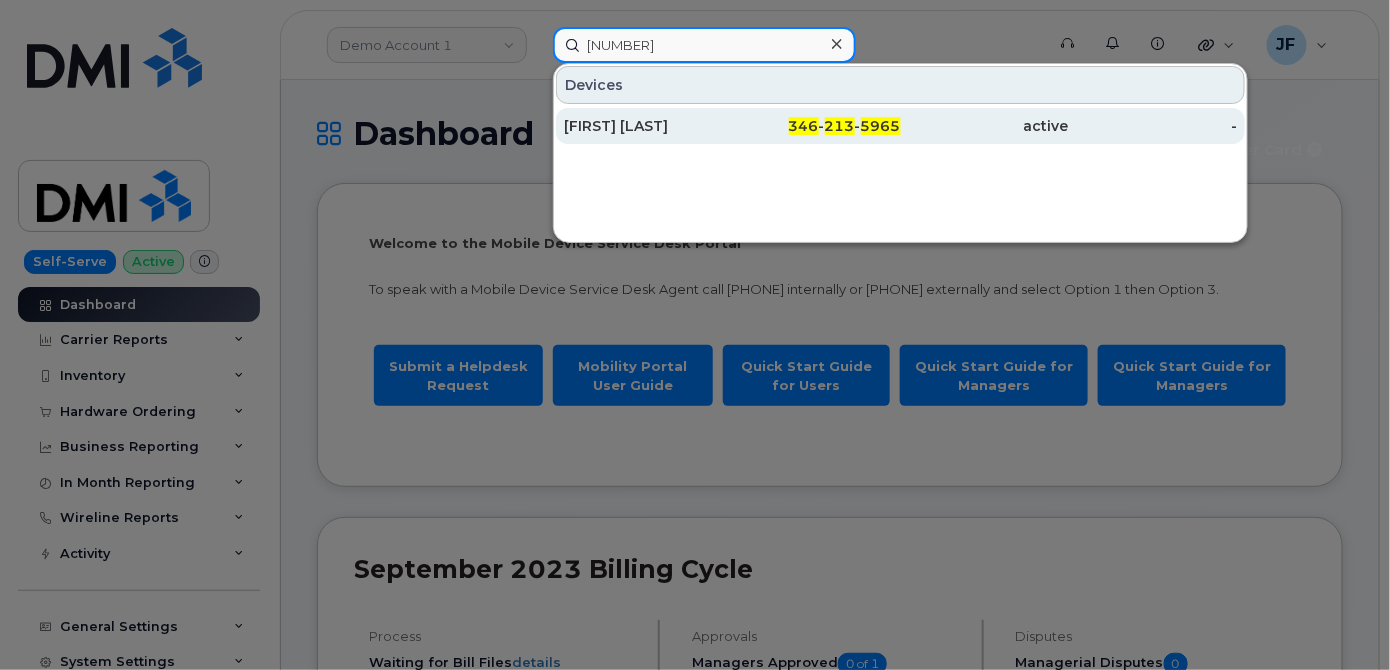 type on "3462135965" 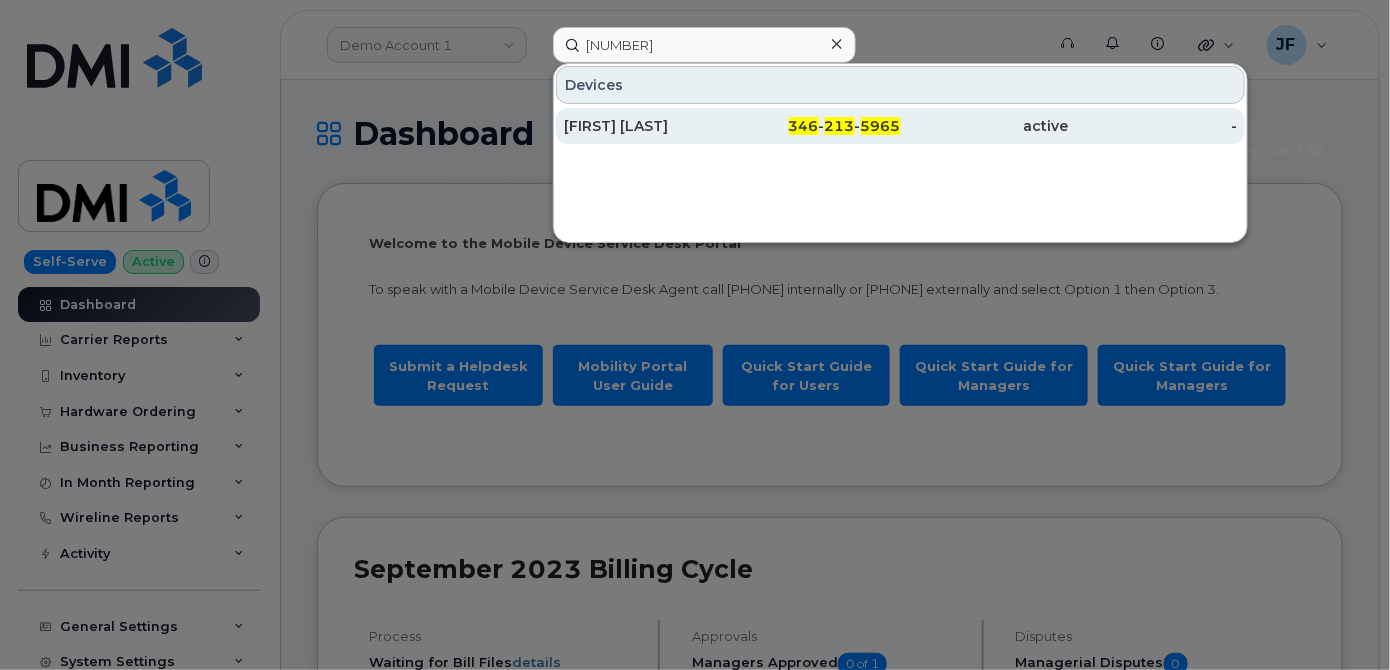 click on "Miguel Olivares Barraza" 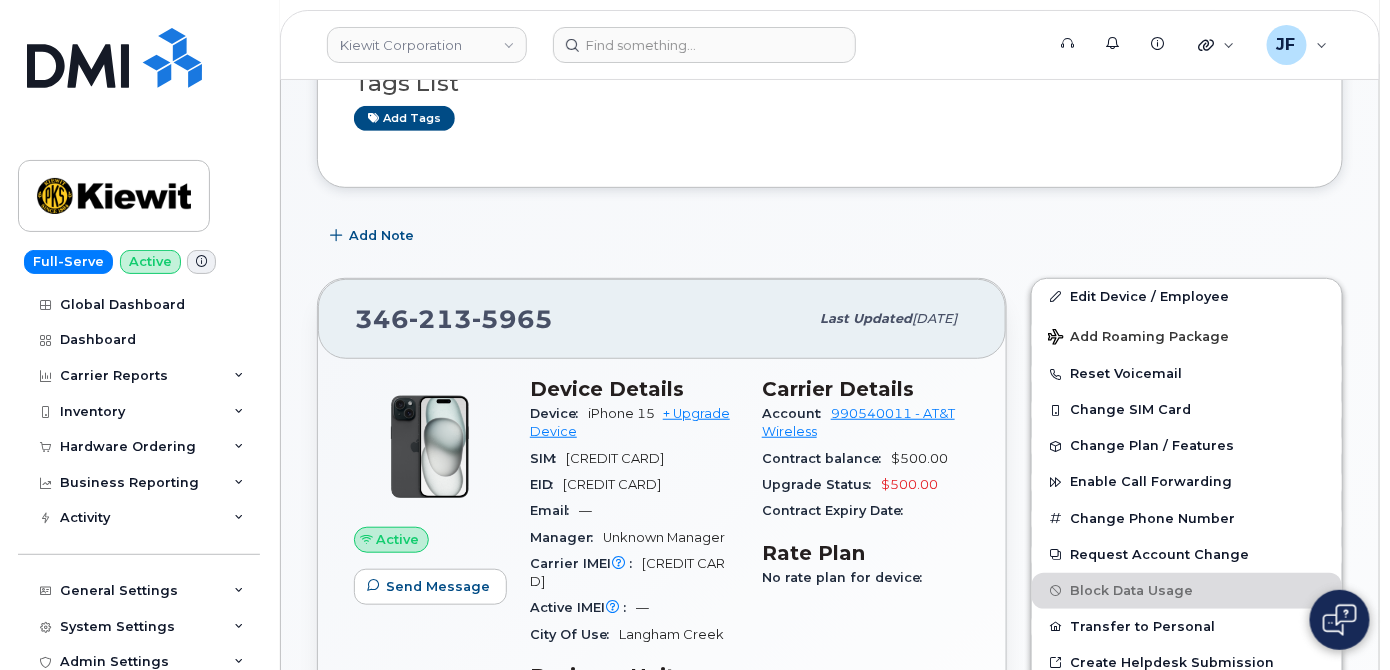 scroll, scrollTop: 272, scrollLeft: 0, axis: vertical 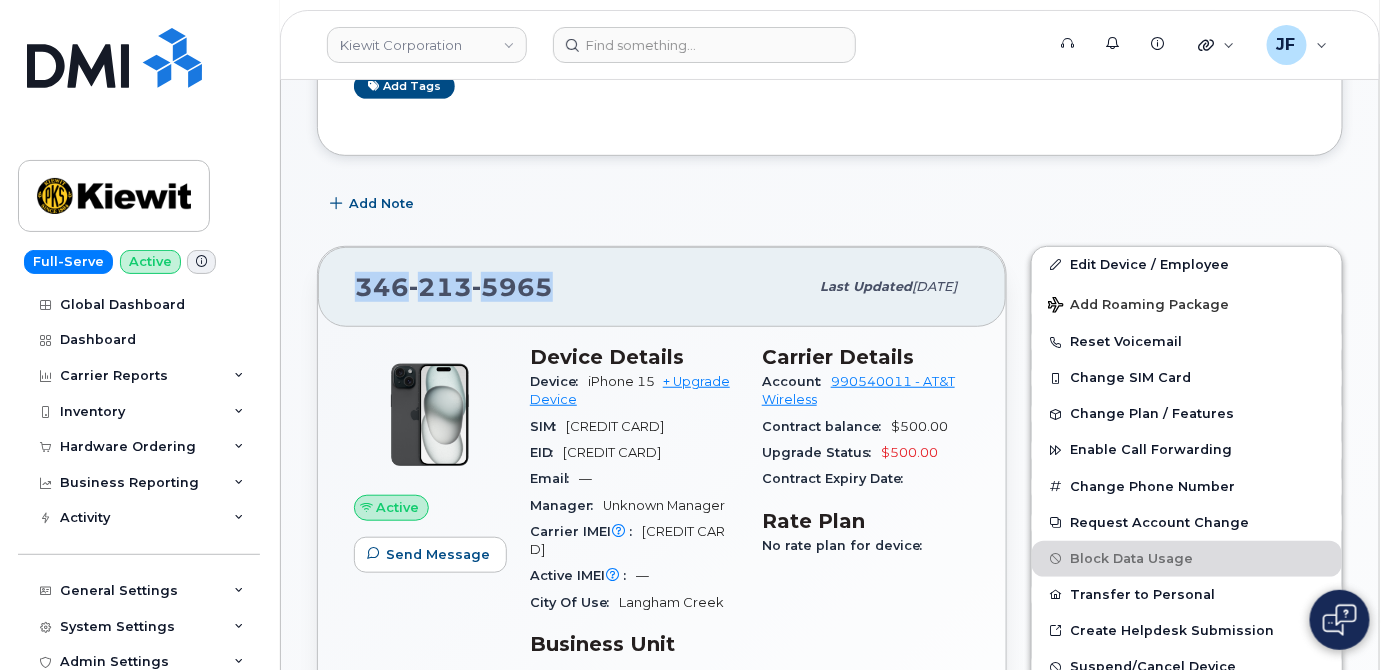drag, startPoint x: 565, startPoint y: 279, endPoint x: 352, endPoint y: 280, distance: 213.00235 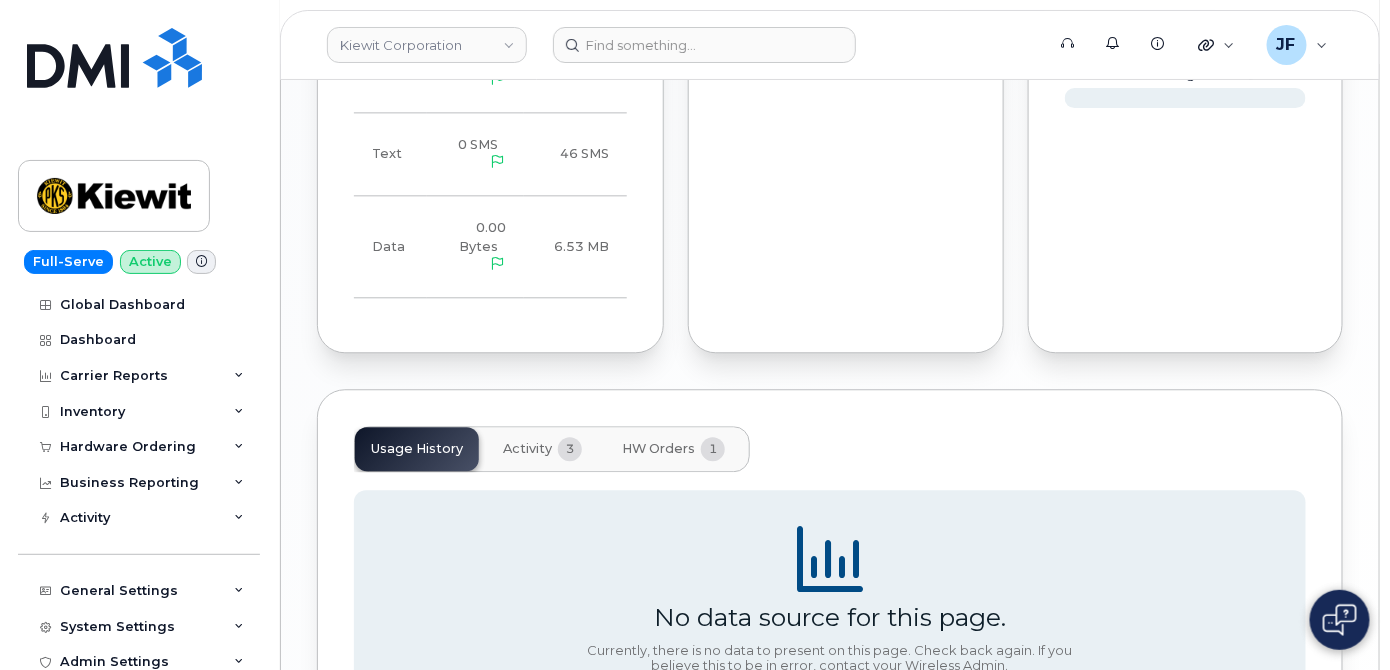 scroll, scrollTop: 1671, scrollLeft: 0, axis: vertical 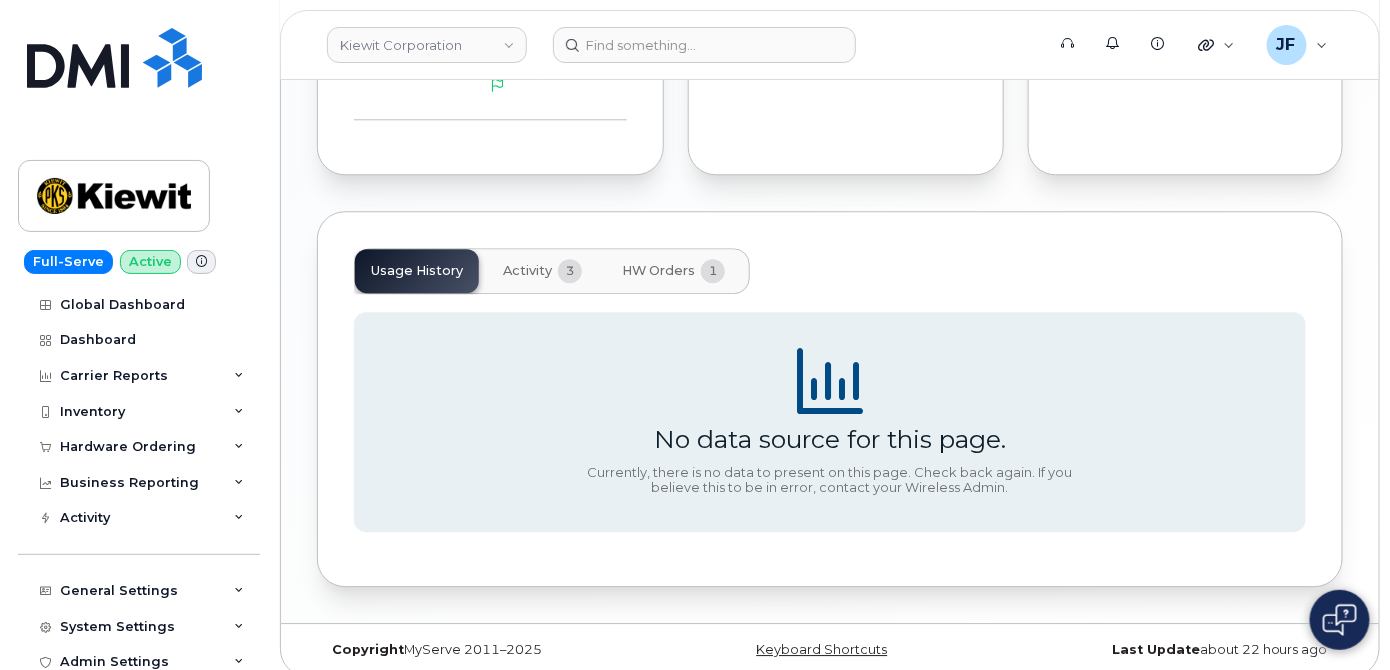 click on "Activity" at bounding box center (527, 271) 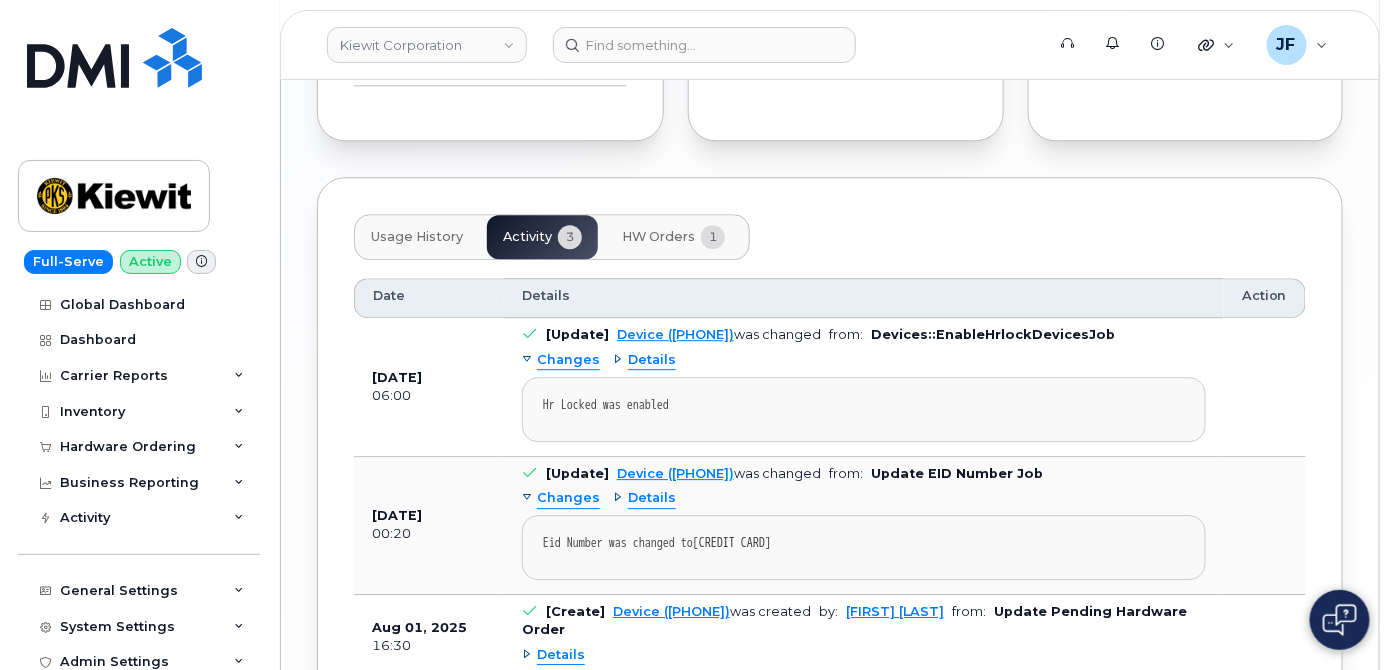 scroll, scrollTop: 1853, scrollLeft: 0, axis: vertical 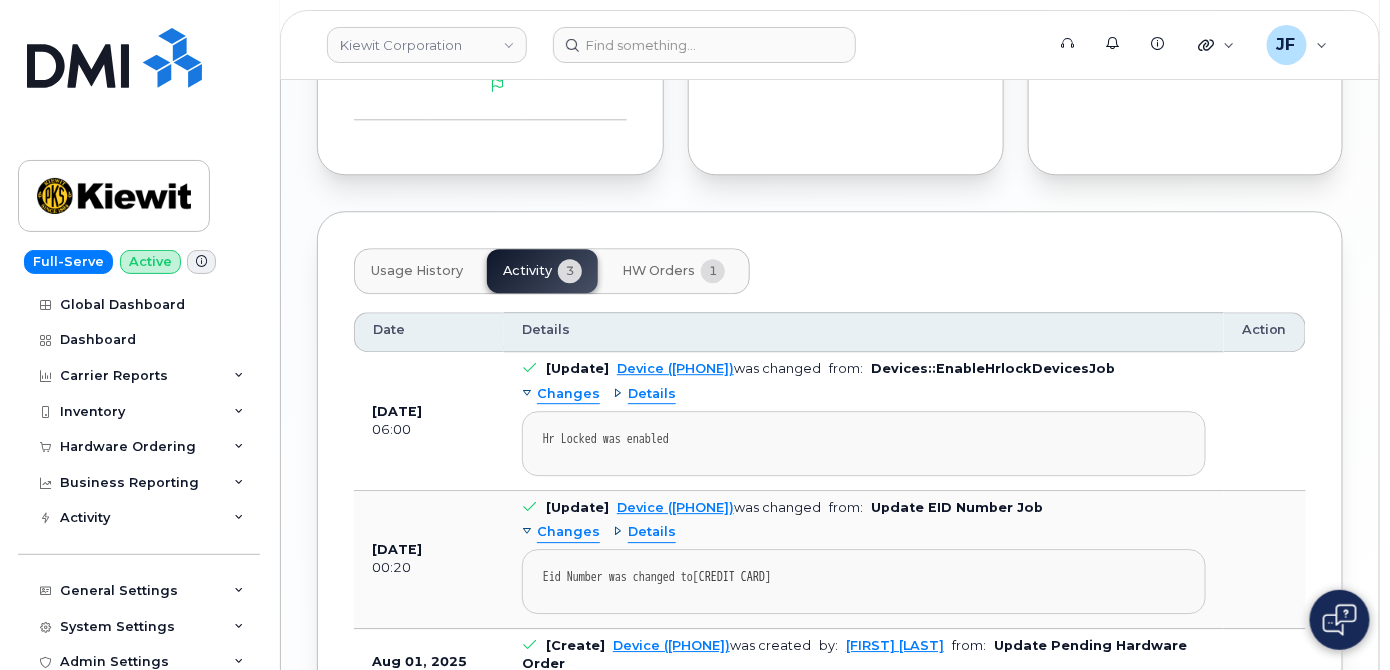 click on "Usage History" at bounding box center [417, 271] 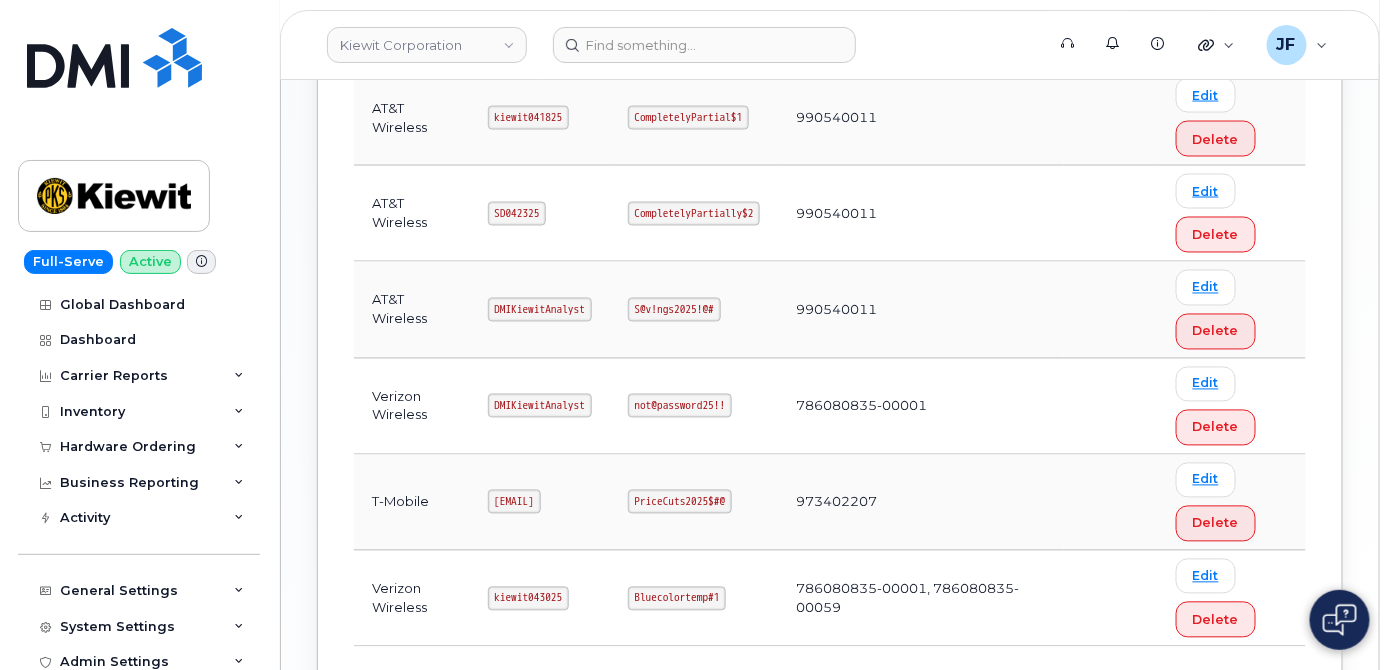 scroll, scrollTop: 1090, scrollLeft: 0, axis: vertical 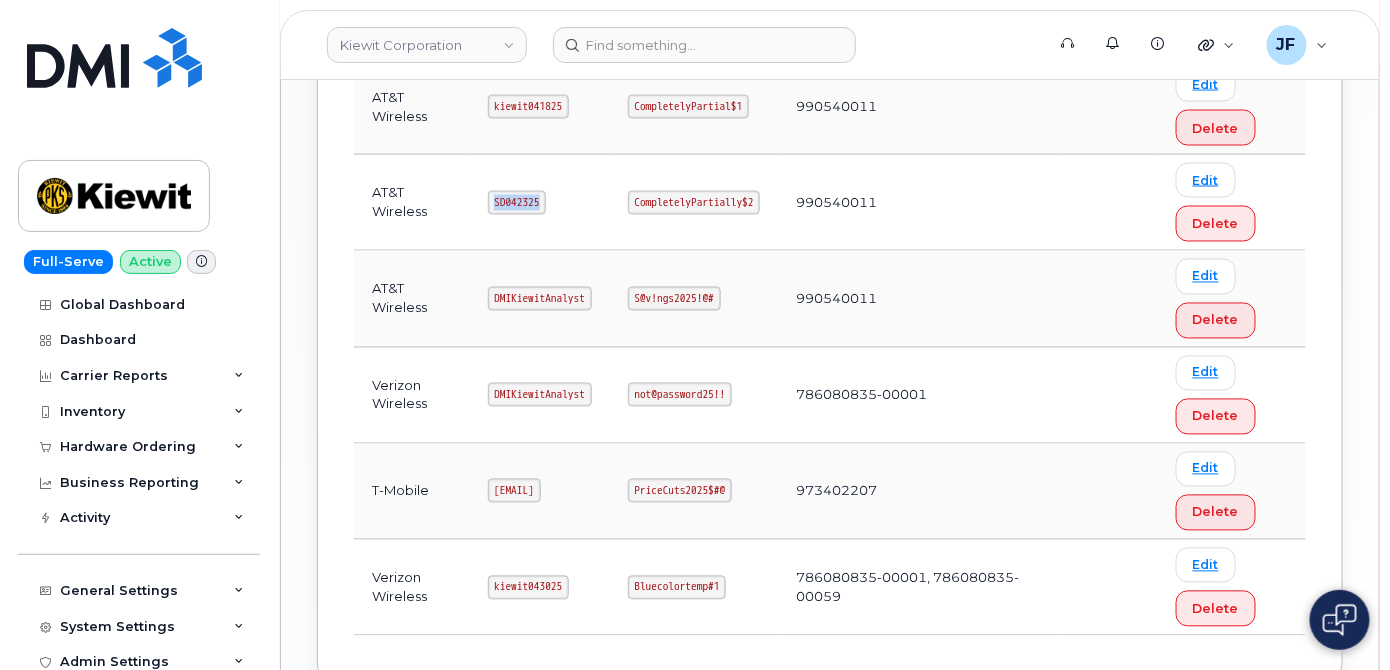 drag, startPoint x: 533, startPoint y: 189, endPoint x: 483, endPoint y: 198, distance: 50.803543 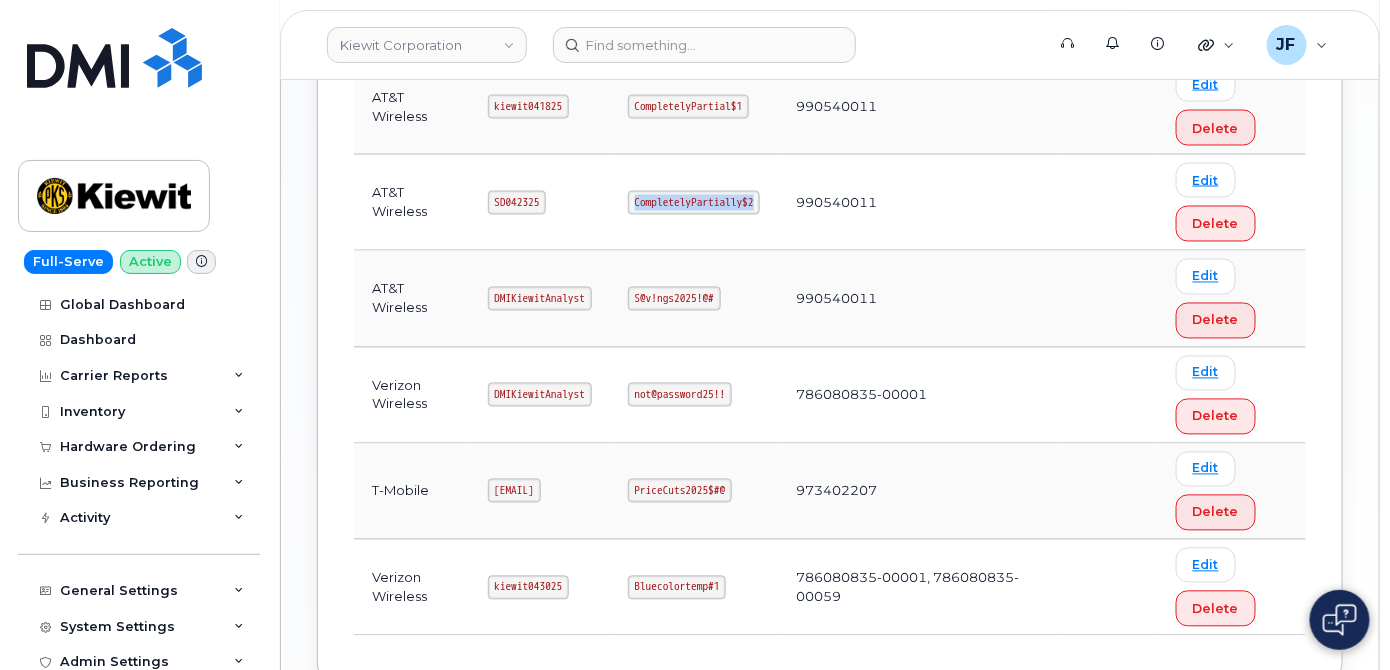 drag, startPoint x: 714, startPoint y: 189, endPoint x: 853, endPoint y: 186, distance: 139.03236 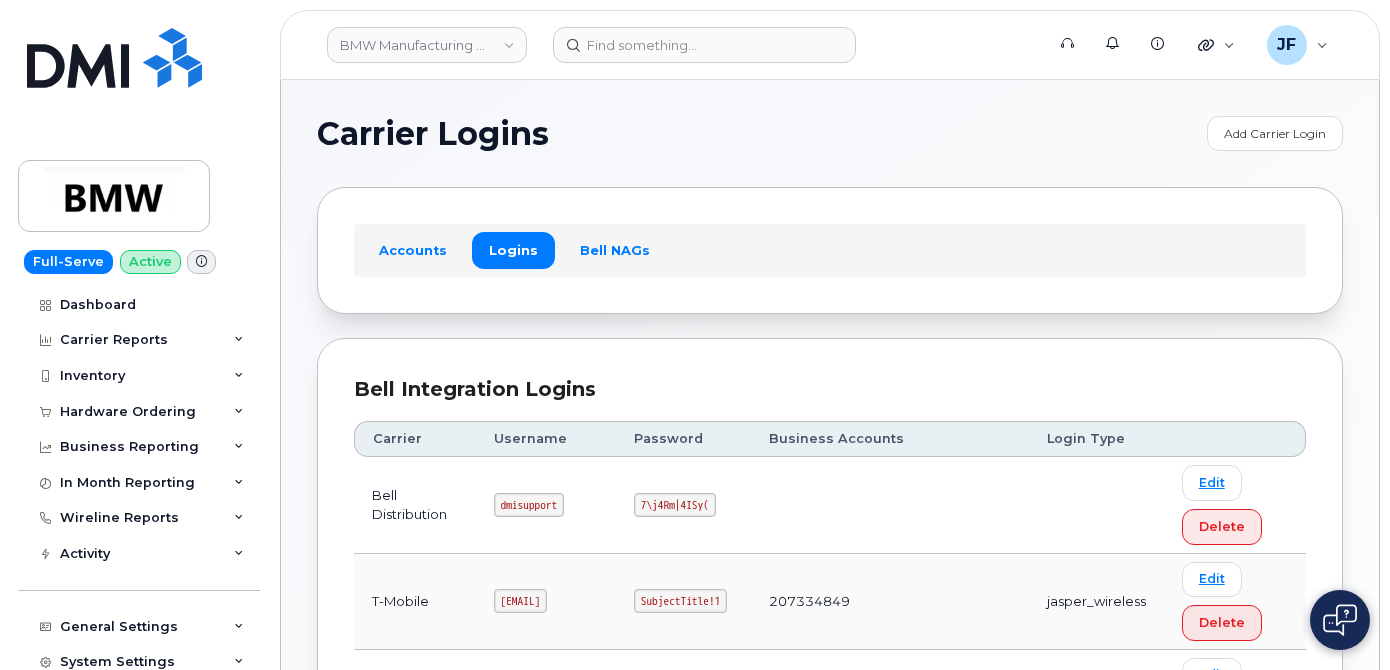 scroll, scrollTop: 272, scrollLeft: 0, axis: vertical 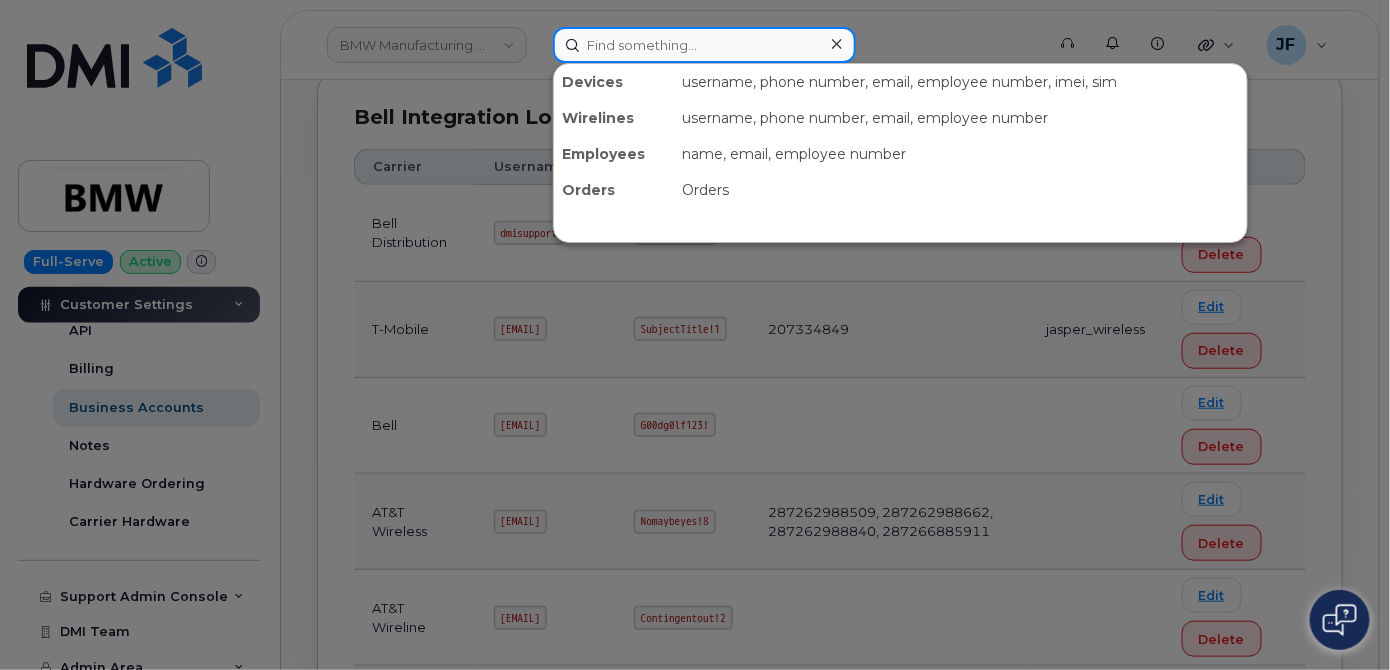 click at bounding box center (704, 45) 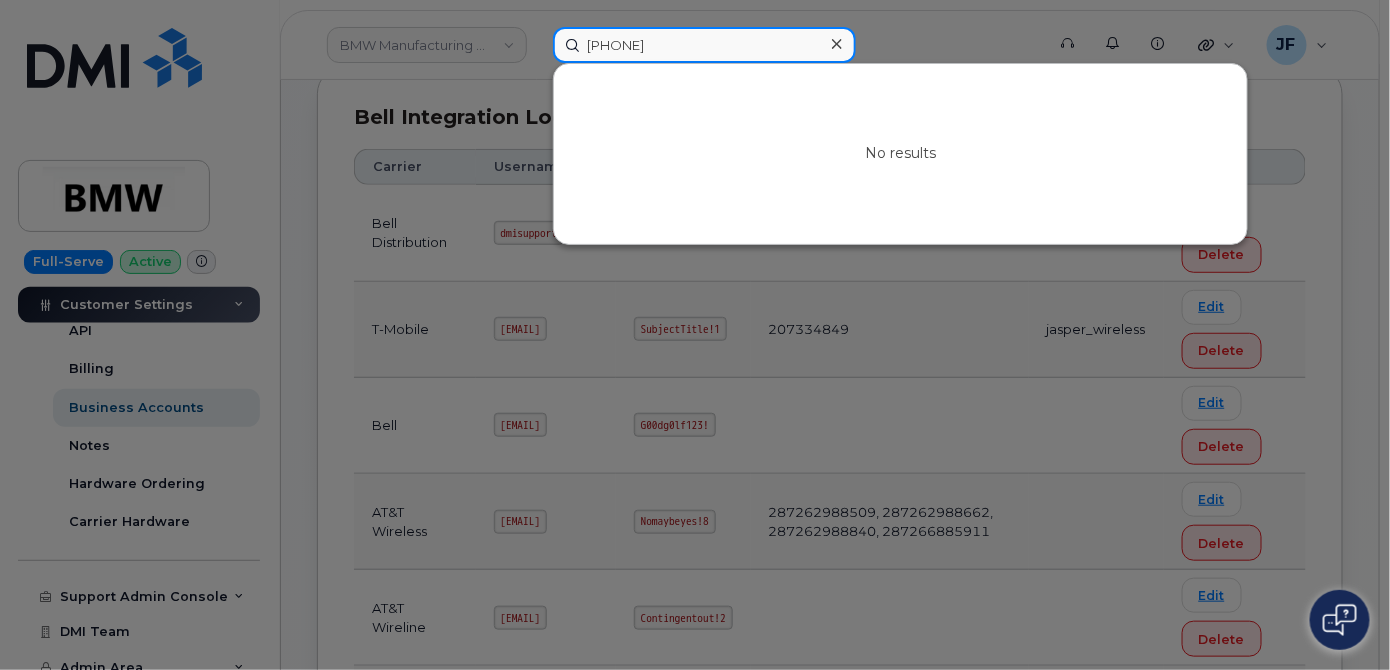 type on "[PHONE]" 